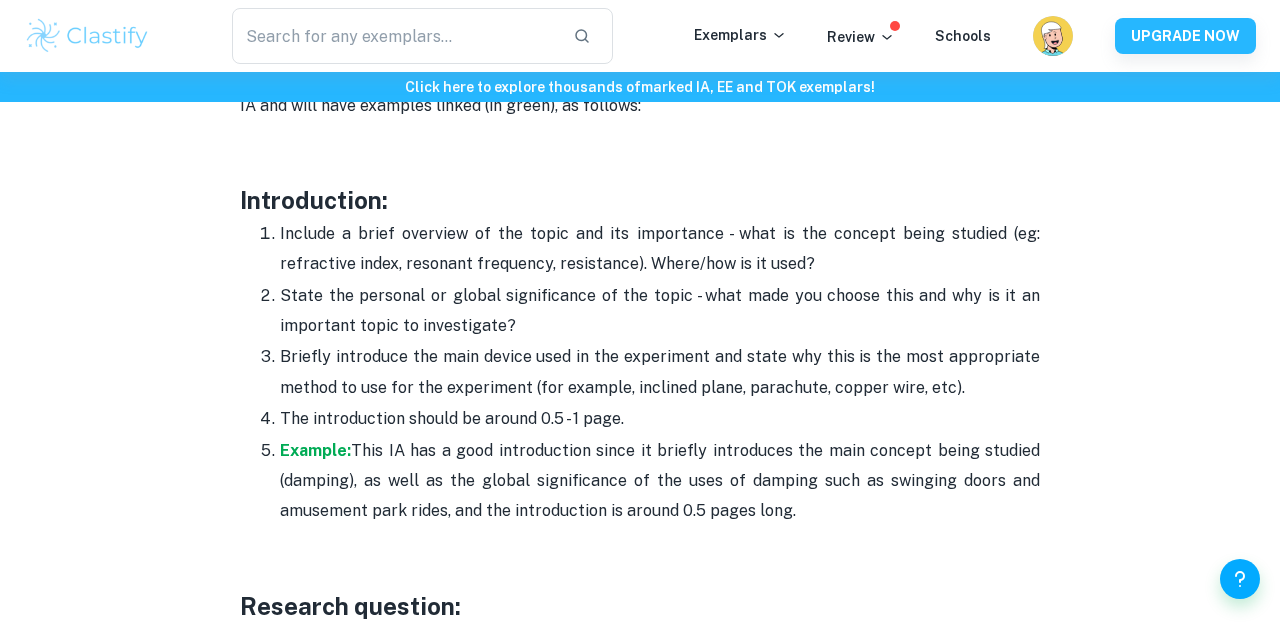scroll, scrollTop: 1284, scrollLeft: 0, axis: vertical 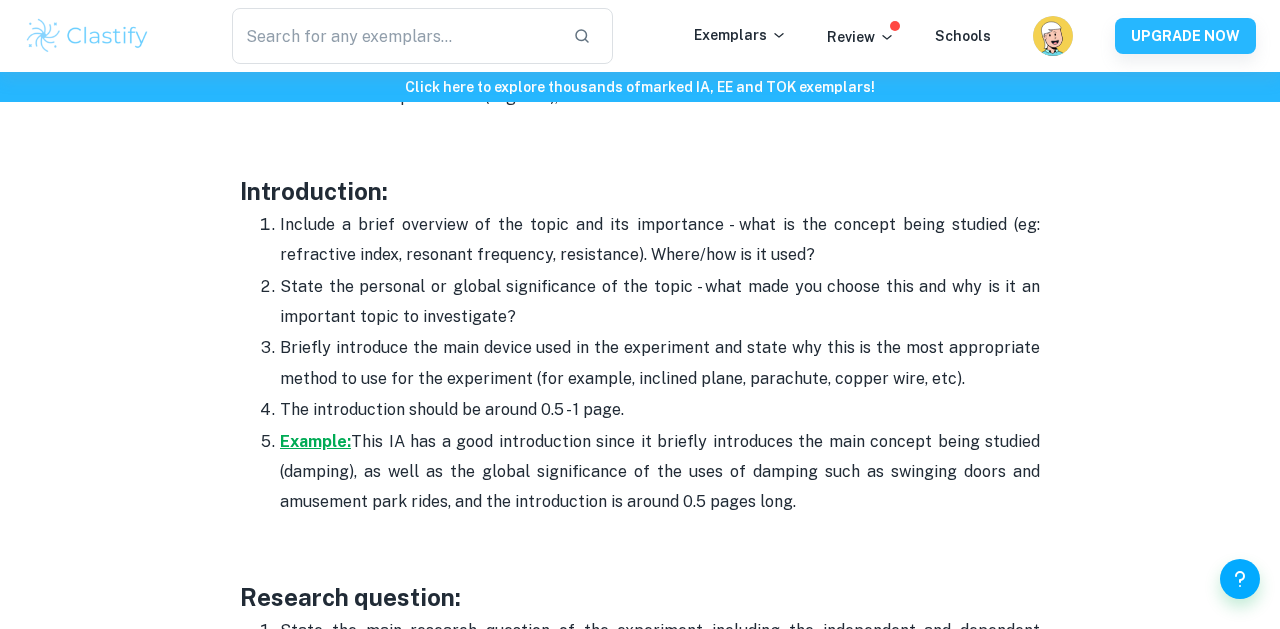 click on "Example:" at bounding box center (315, 441) 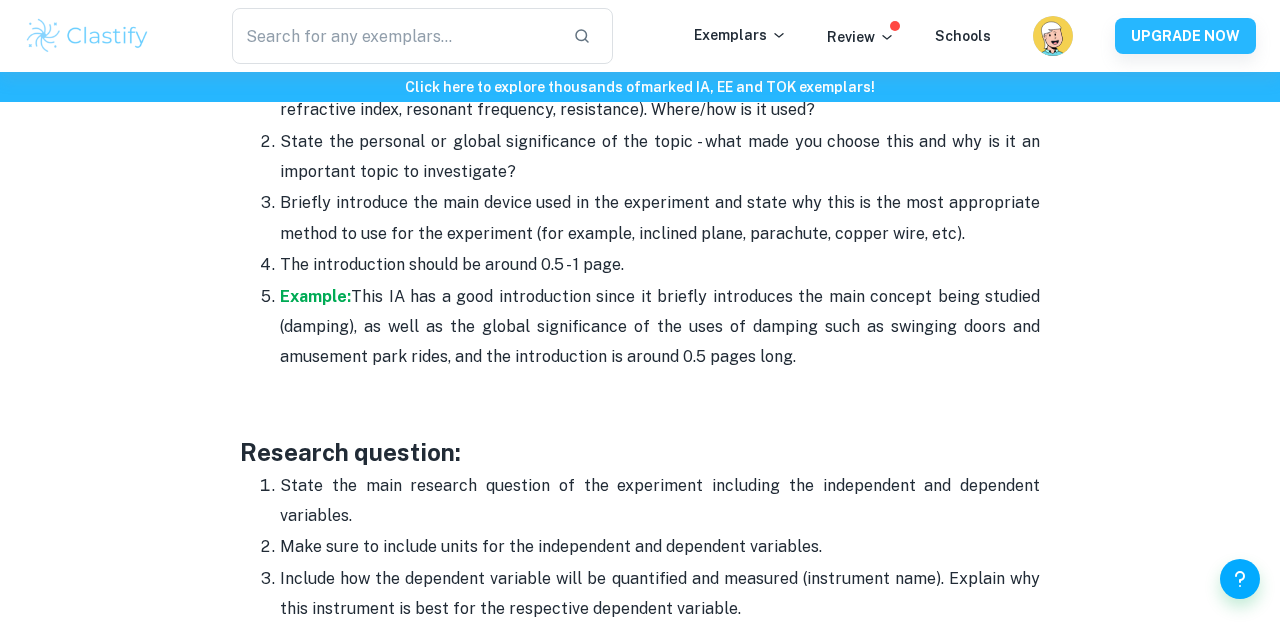scroll, scrollTop: 1432, scrollLeft: 0, axis: vertical 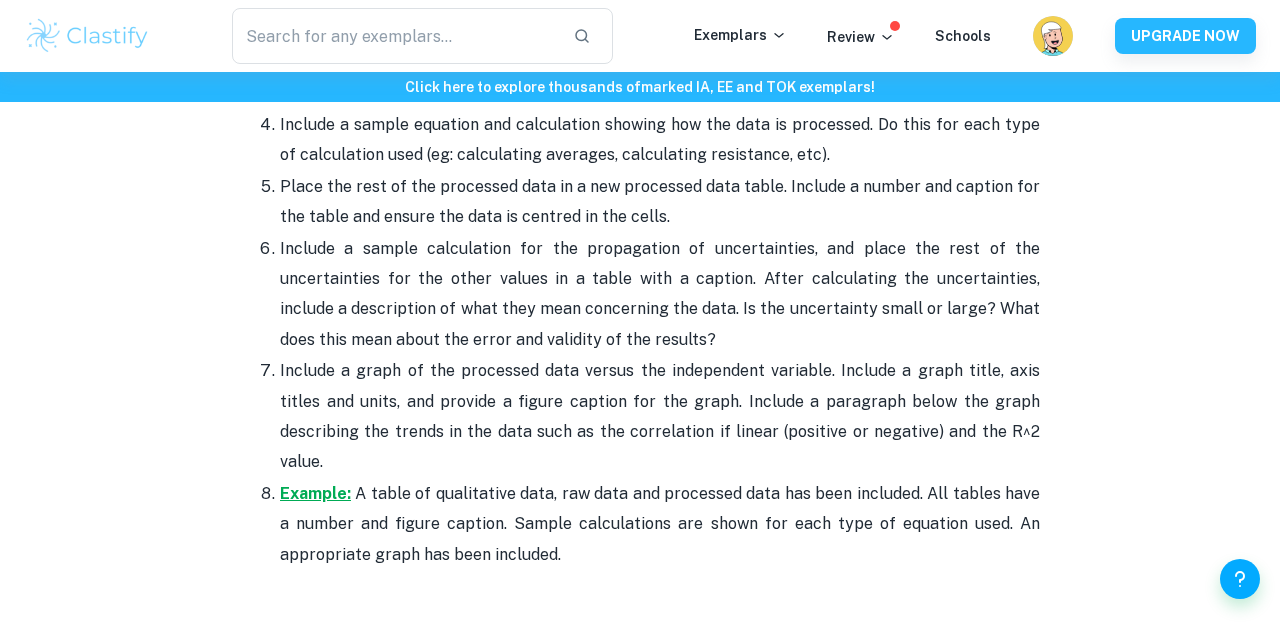 click on "Example:" at bounding box center (315, 493) 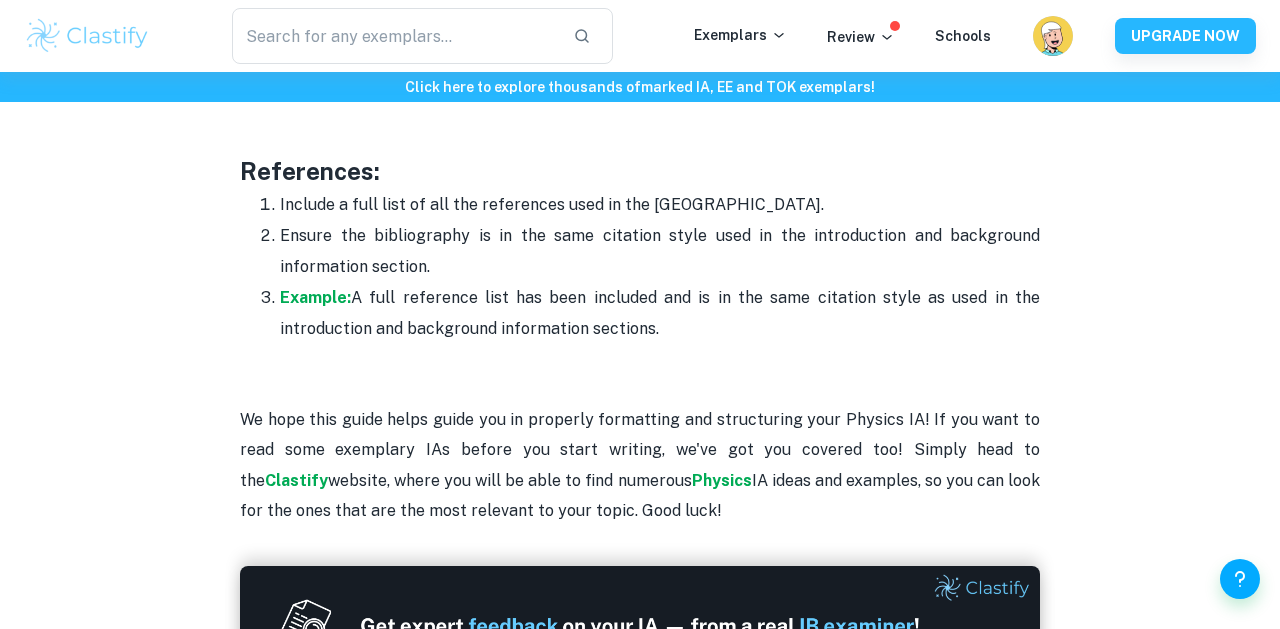 scroll, scrollTop: 6016, scrollLeft: 0, axis: vertical 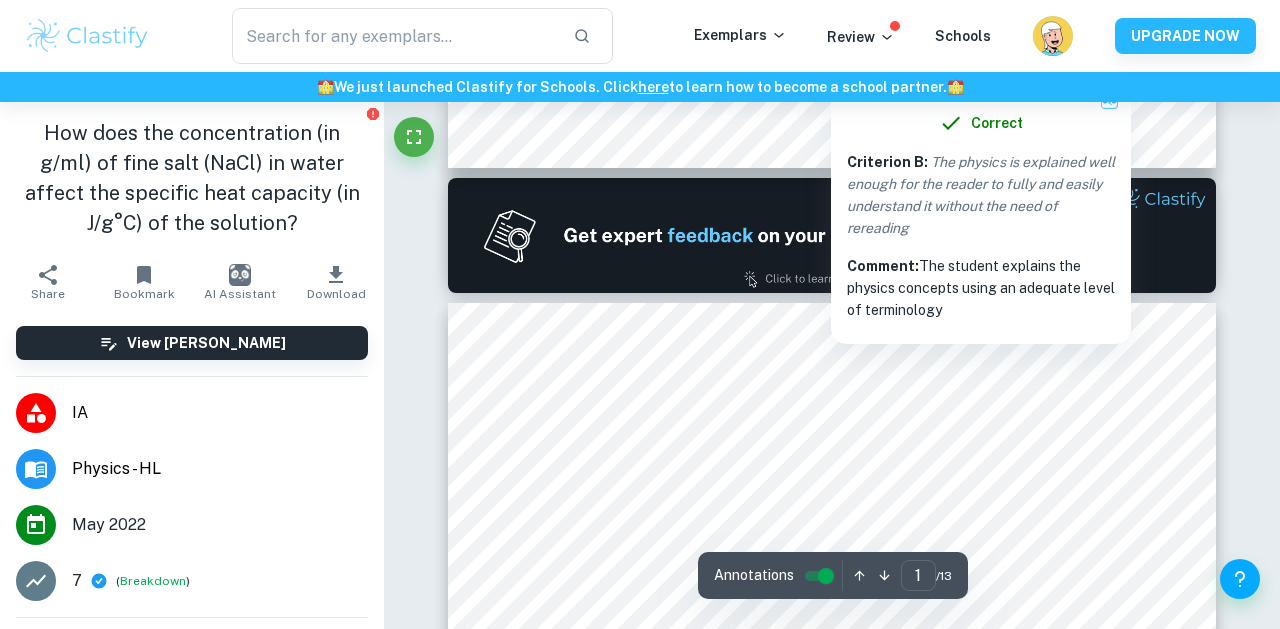 type on "2" 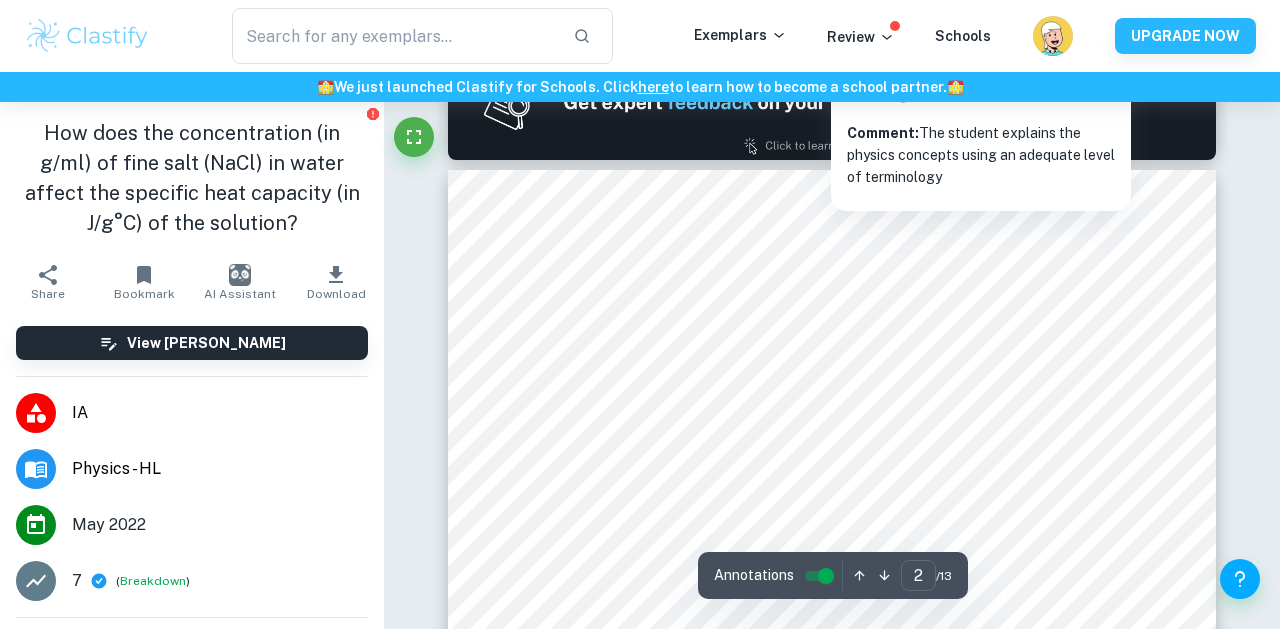 scroll, scrollTop: 2023, scrollLeft: 0, axis: vertical 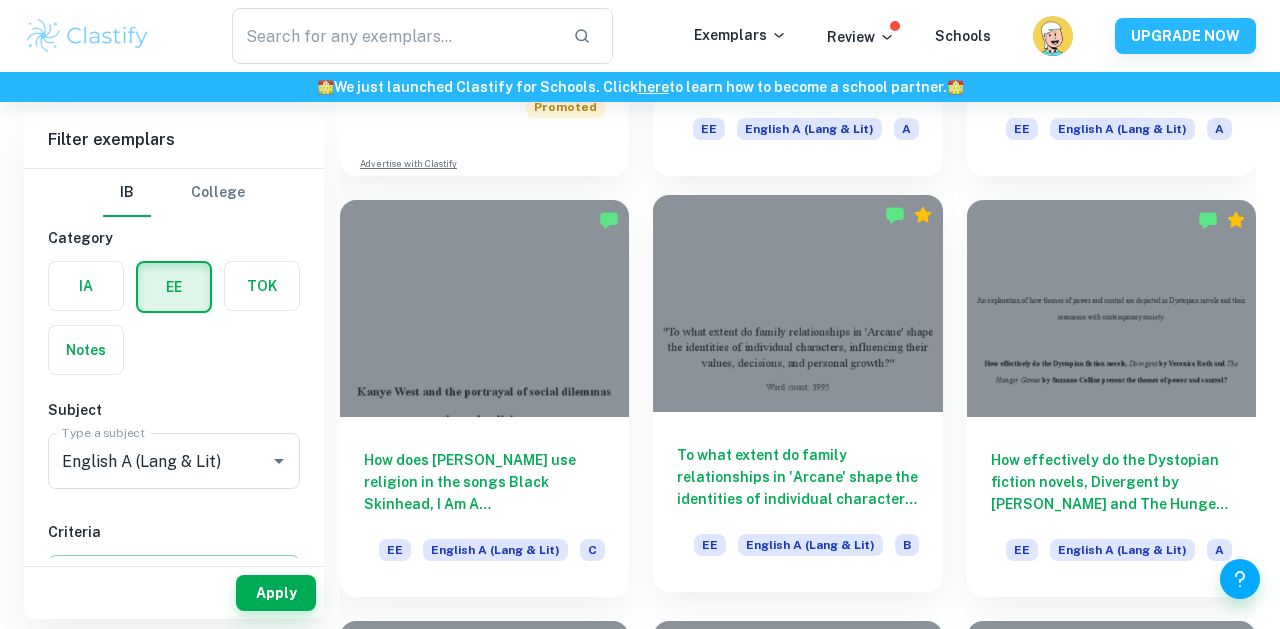 click on "To what extent do family relationships in 'Arcane' shape  the identities of individual characters, influencing their  values, decisions, and personal growth? EE English A (Lang & Lit) B" at bounding box center (797, 502) 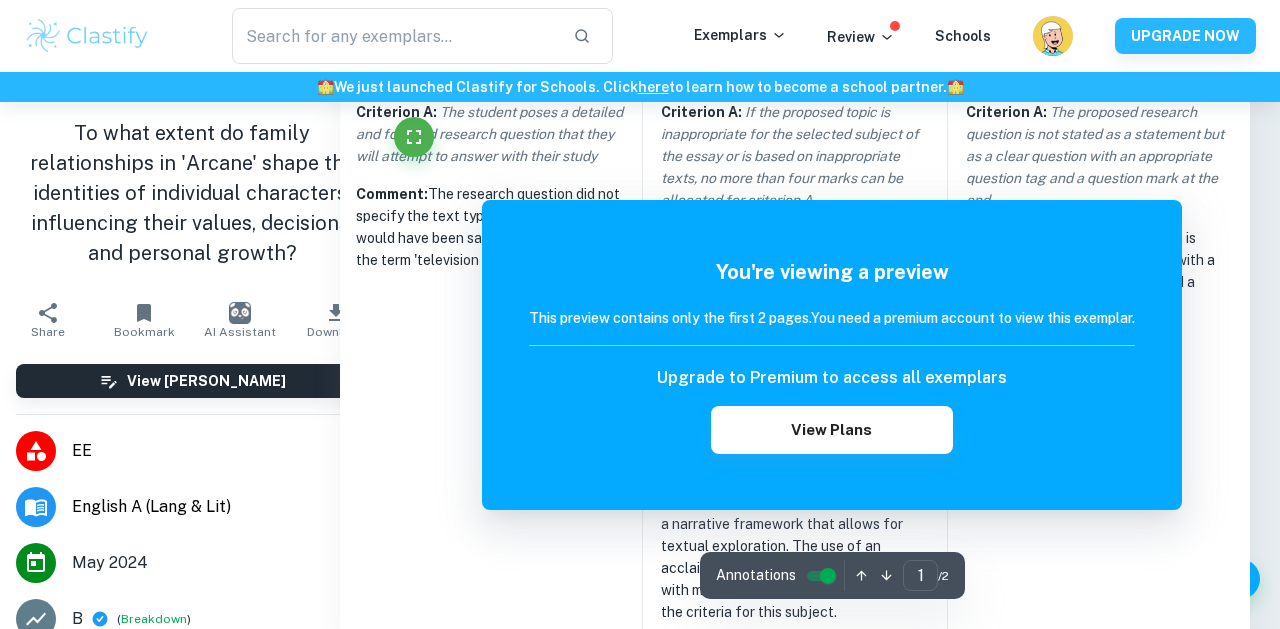 scroll, scrollTop: 409, scrollLeft: 0, axis: vertical 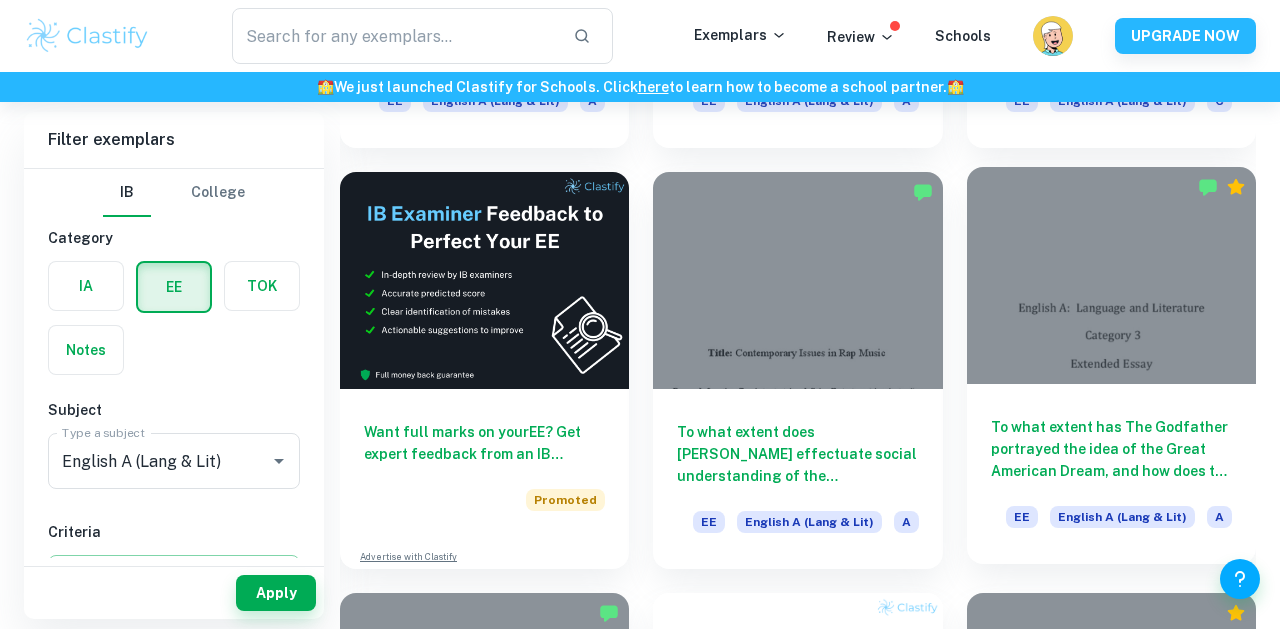 click at bounding box center (1111, 275) 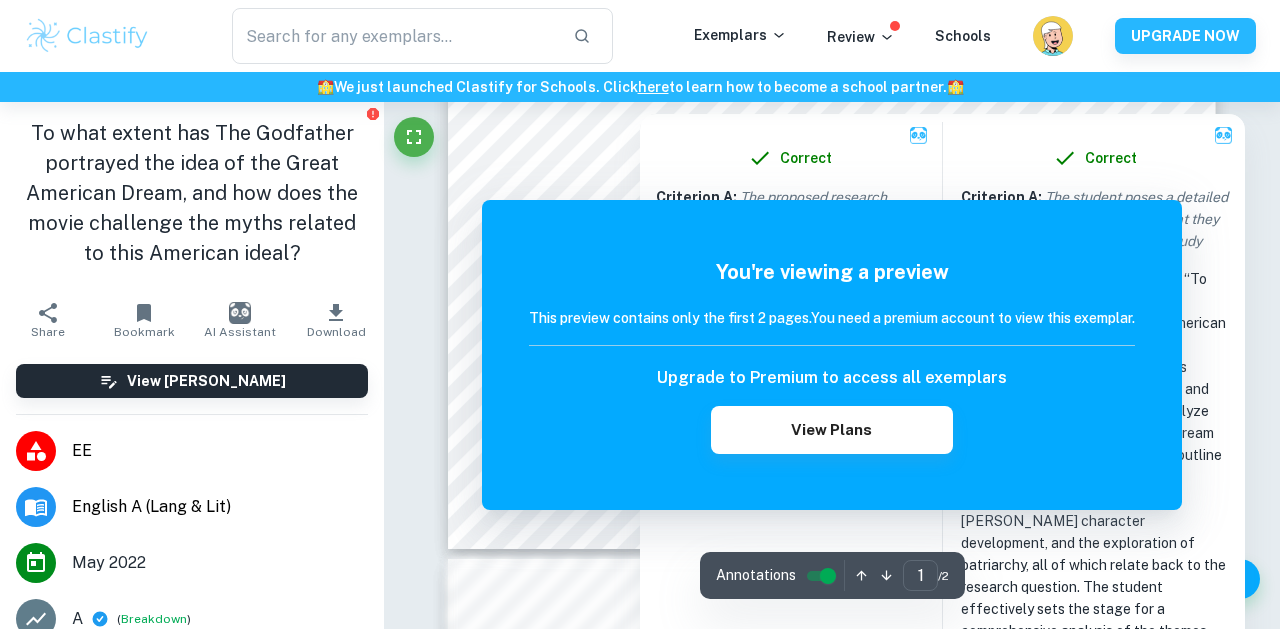 scroll, scrollTop: 0, scrollLeft: 0, axis: both 